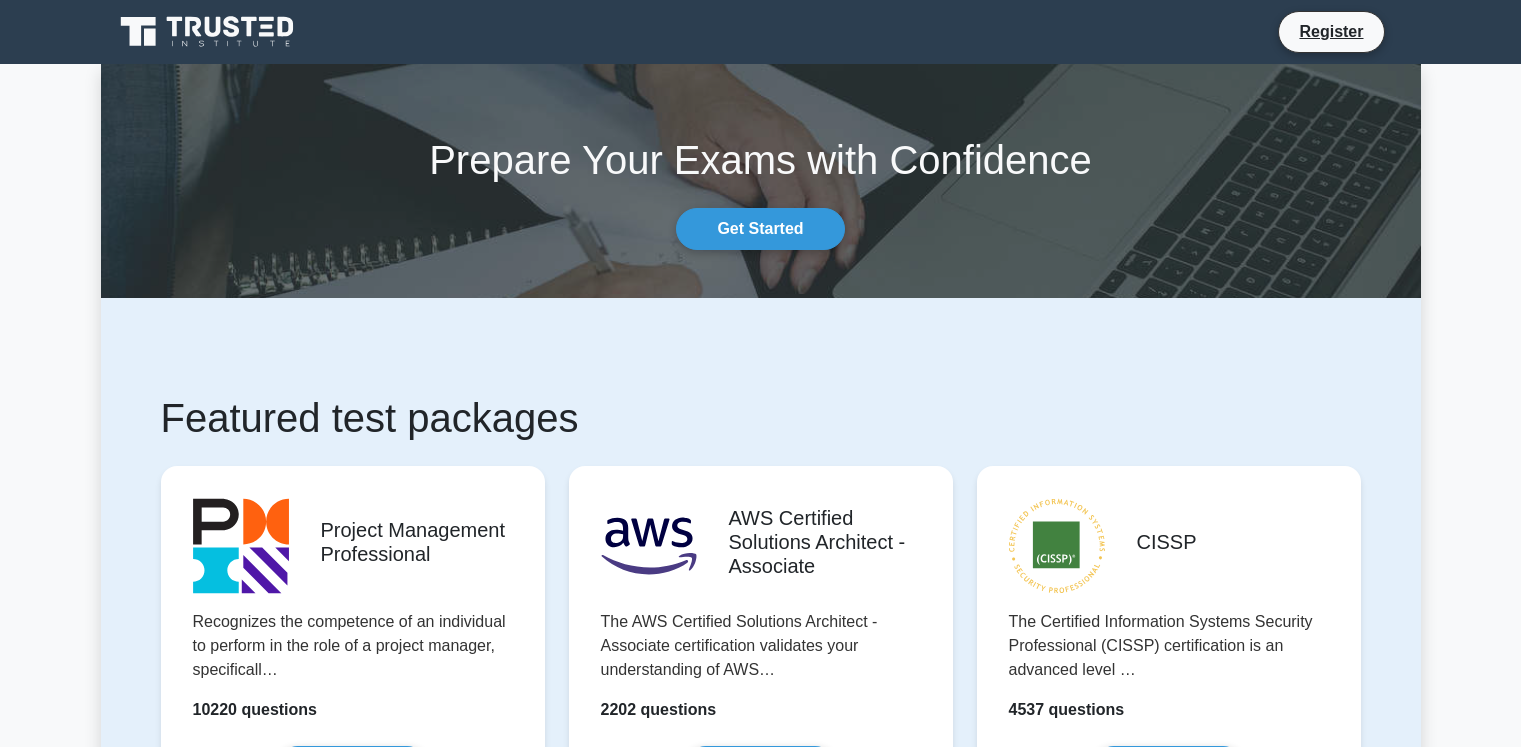 scroll, scrollTop: 0, scrollLeft: 0, axis: both 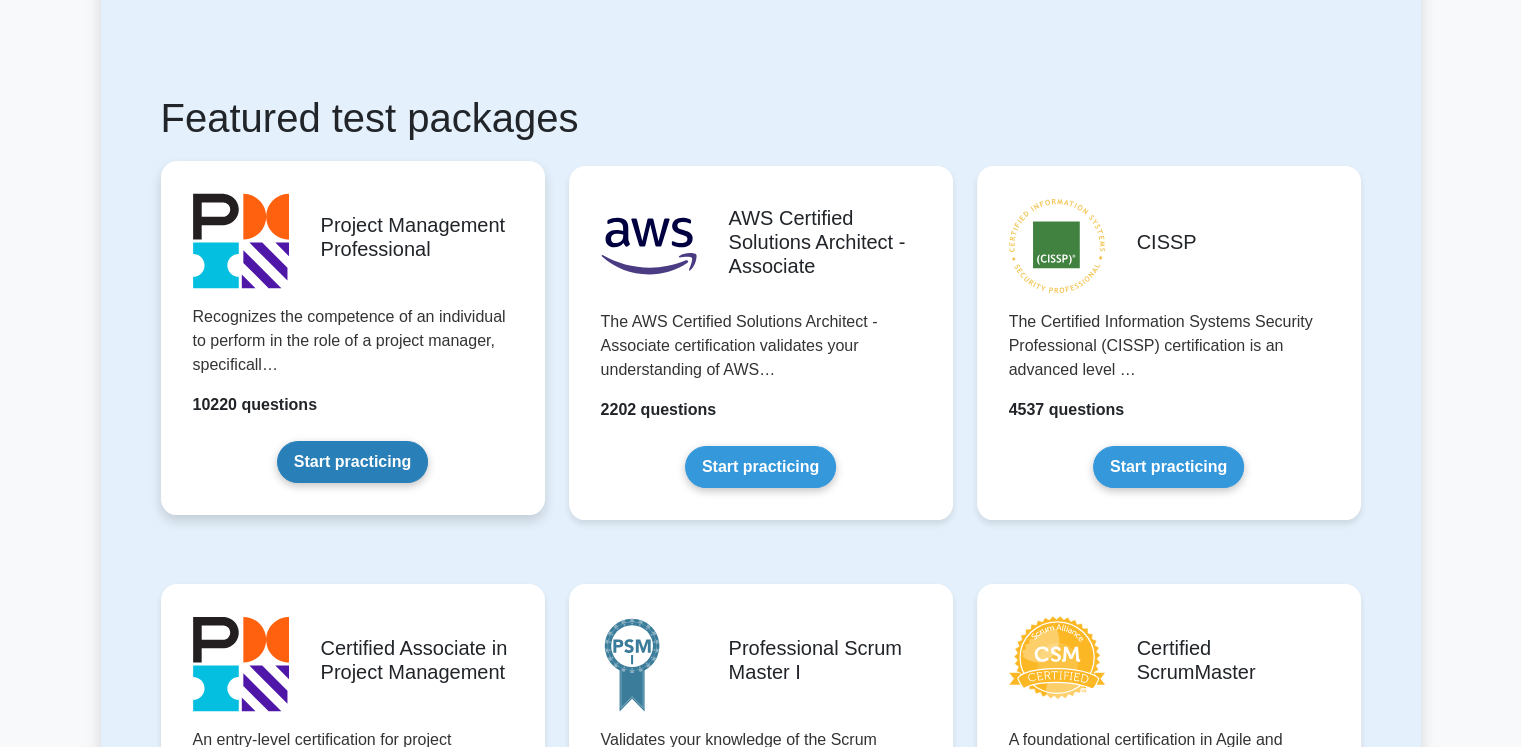 click on "Start practicing" at bounding box center [352, 462] 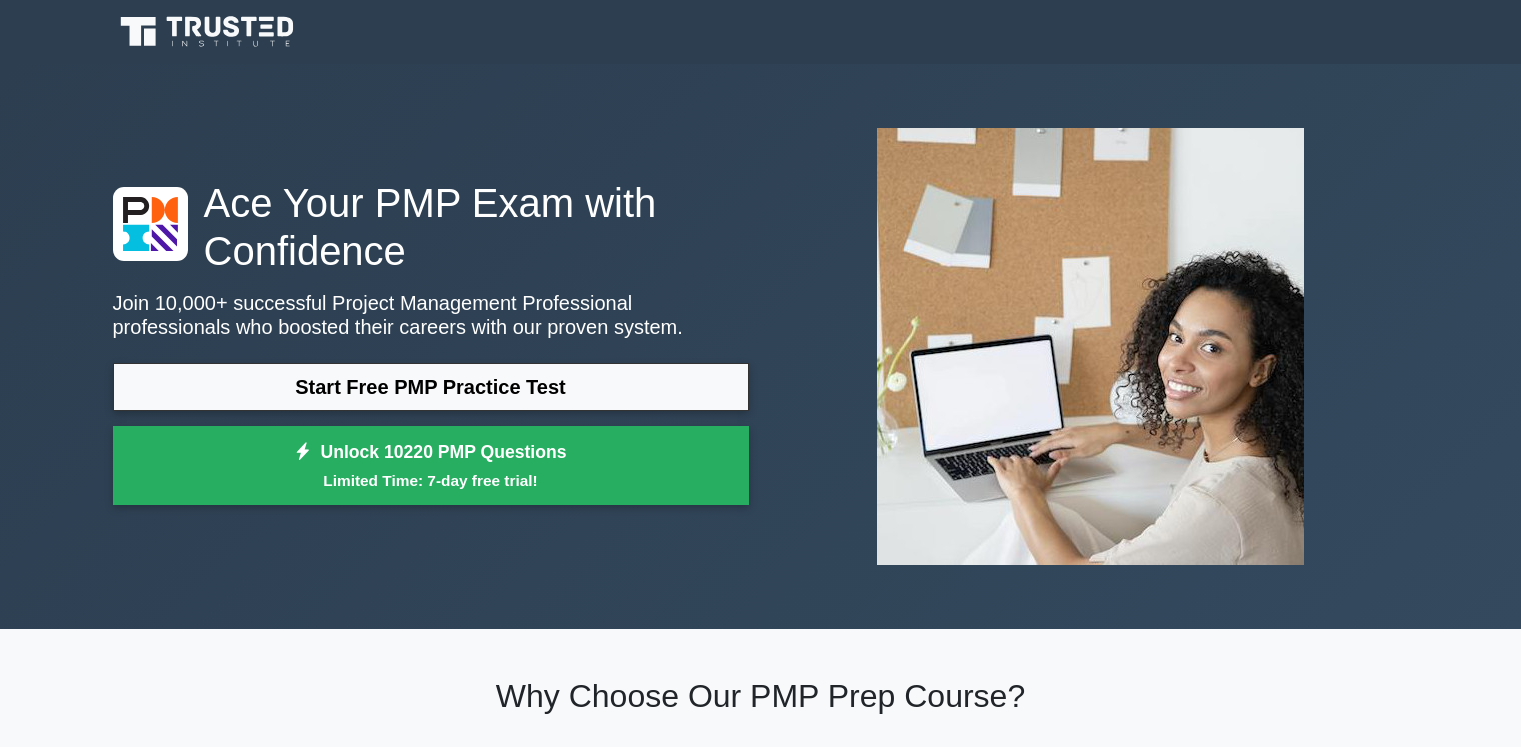 scroll, scrollTop: 0, scrollLeft: 0, axis: both 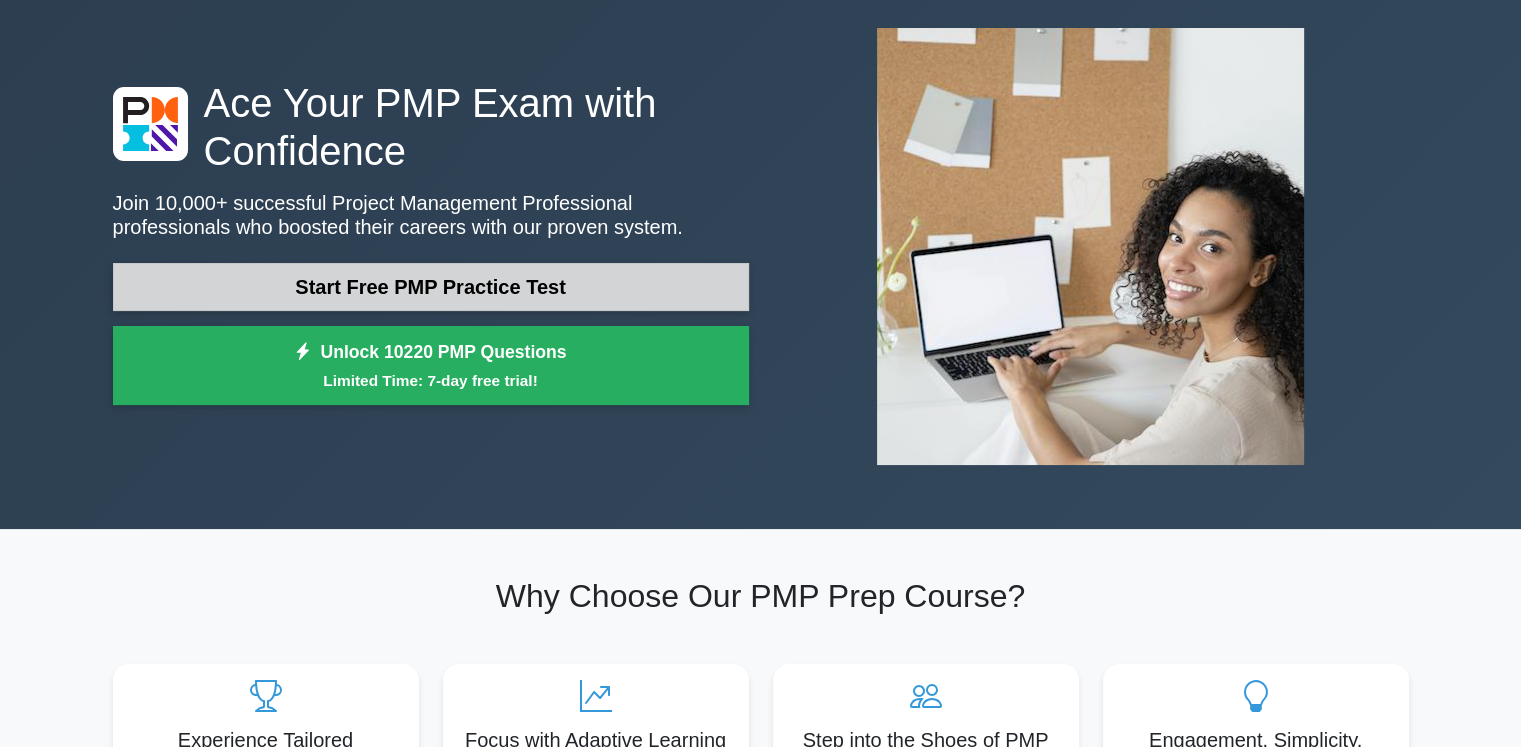 click on "Start Free PMP Practice Test" at bounding box center [431, 287] 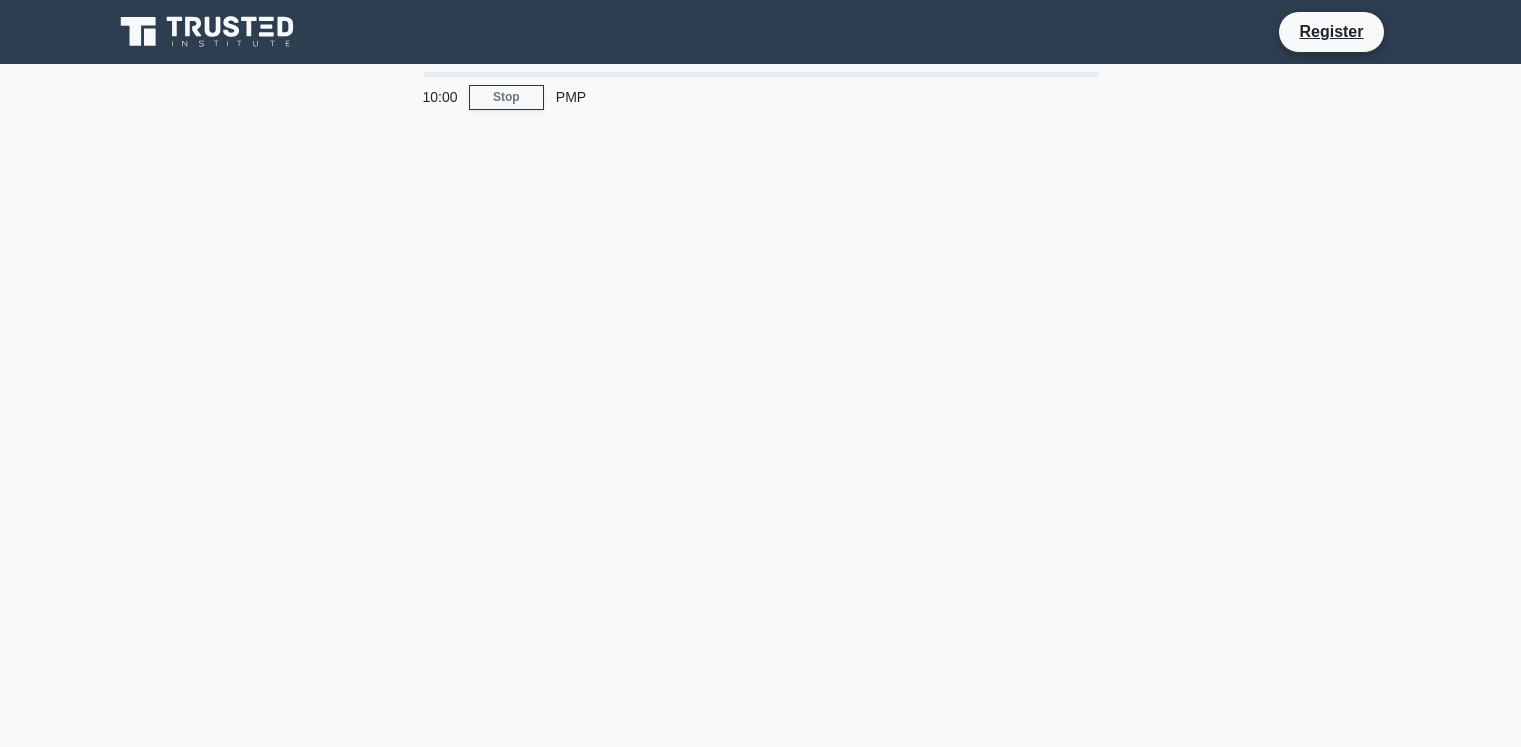 scroll, scrollTop: 0, scrollLeft: 0, axis: both 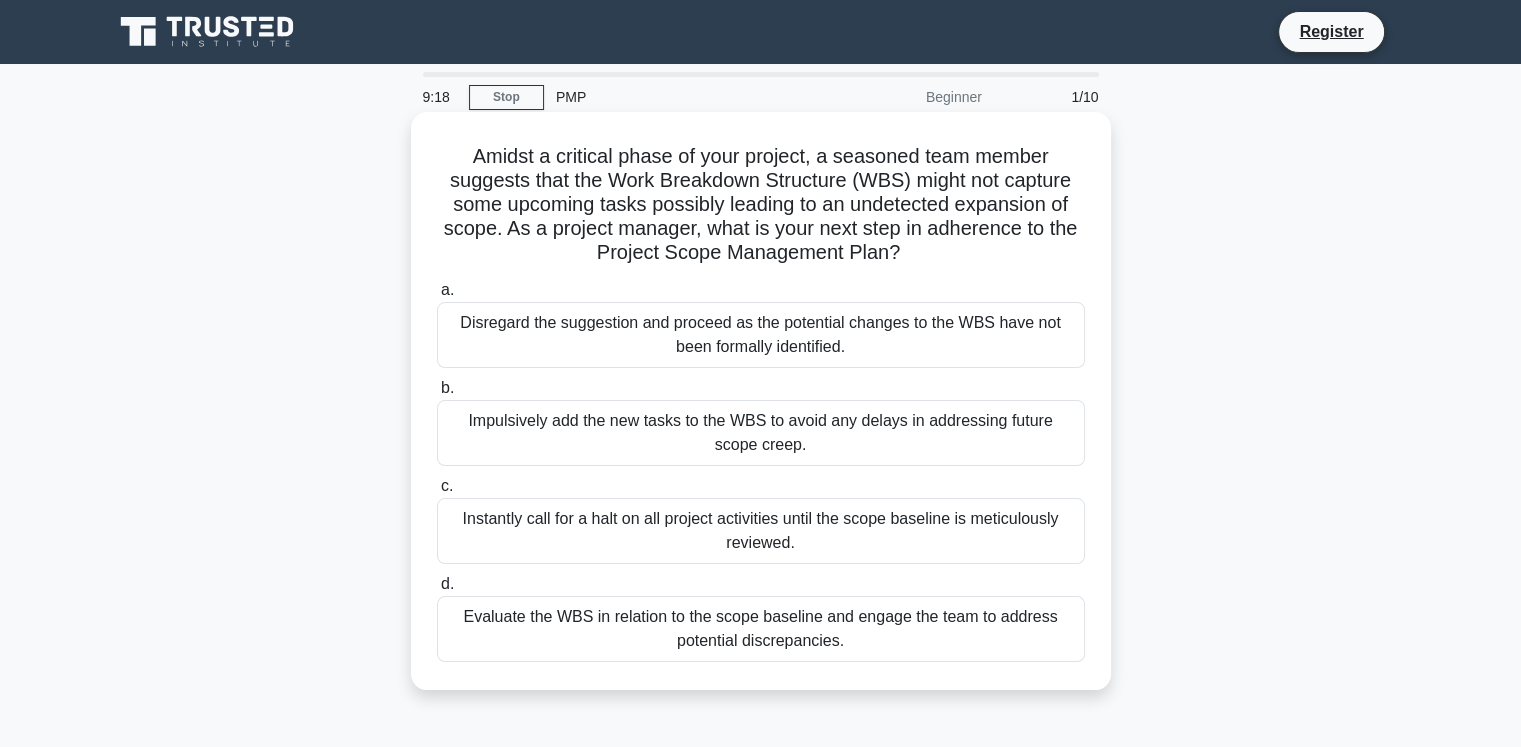 click on "Evaluate the WBS in relation to the scope baseline and engage the team to address potential discrepancies." at bounding box center [761, 629] 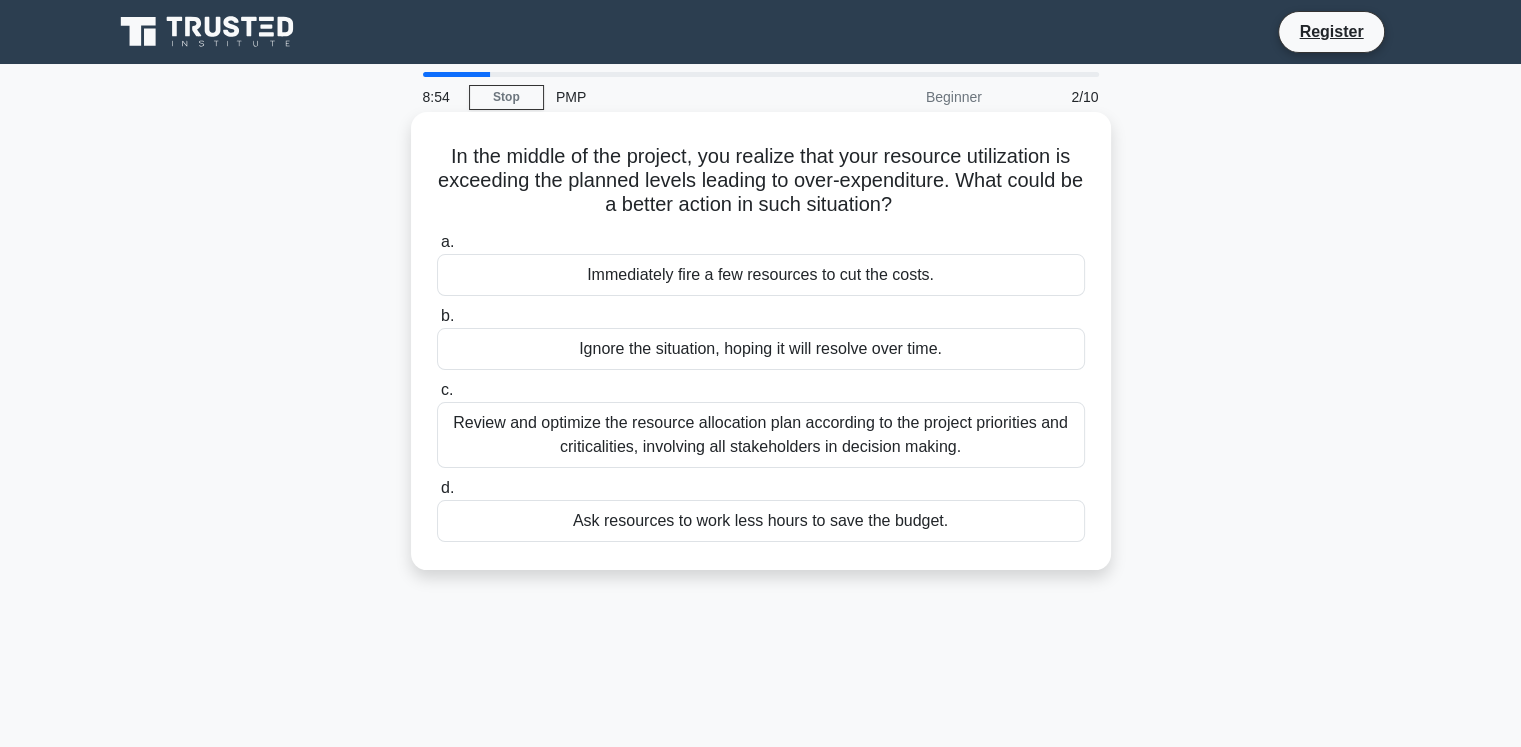 click on "Review and optimize the resource allocation plan according to the project priorities and criticalities, involving all stakeholders in decision making." at bounding box center (761, 435) 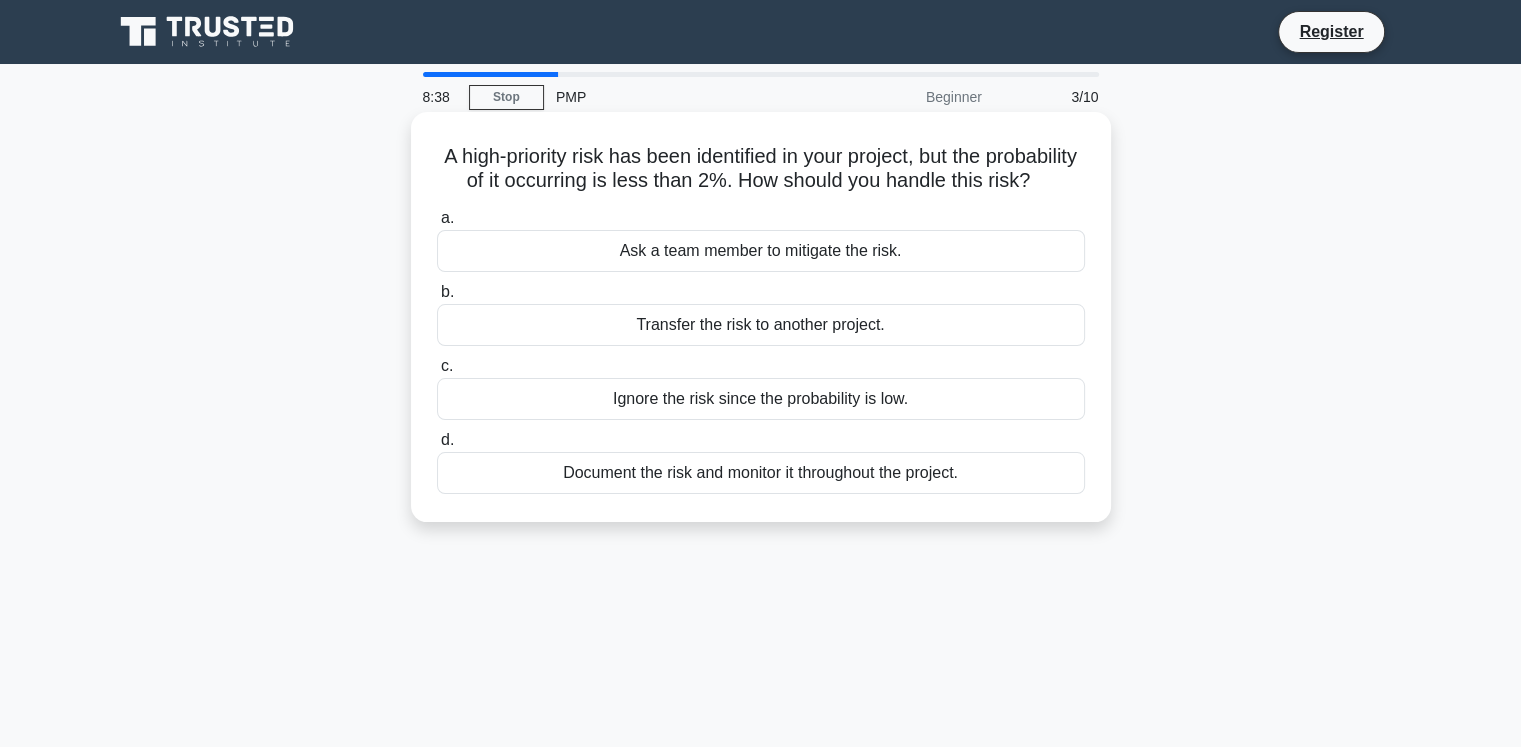 click on "Document the risk and monitor it throughout the project." at bounding box center [761, 473] 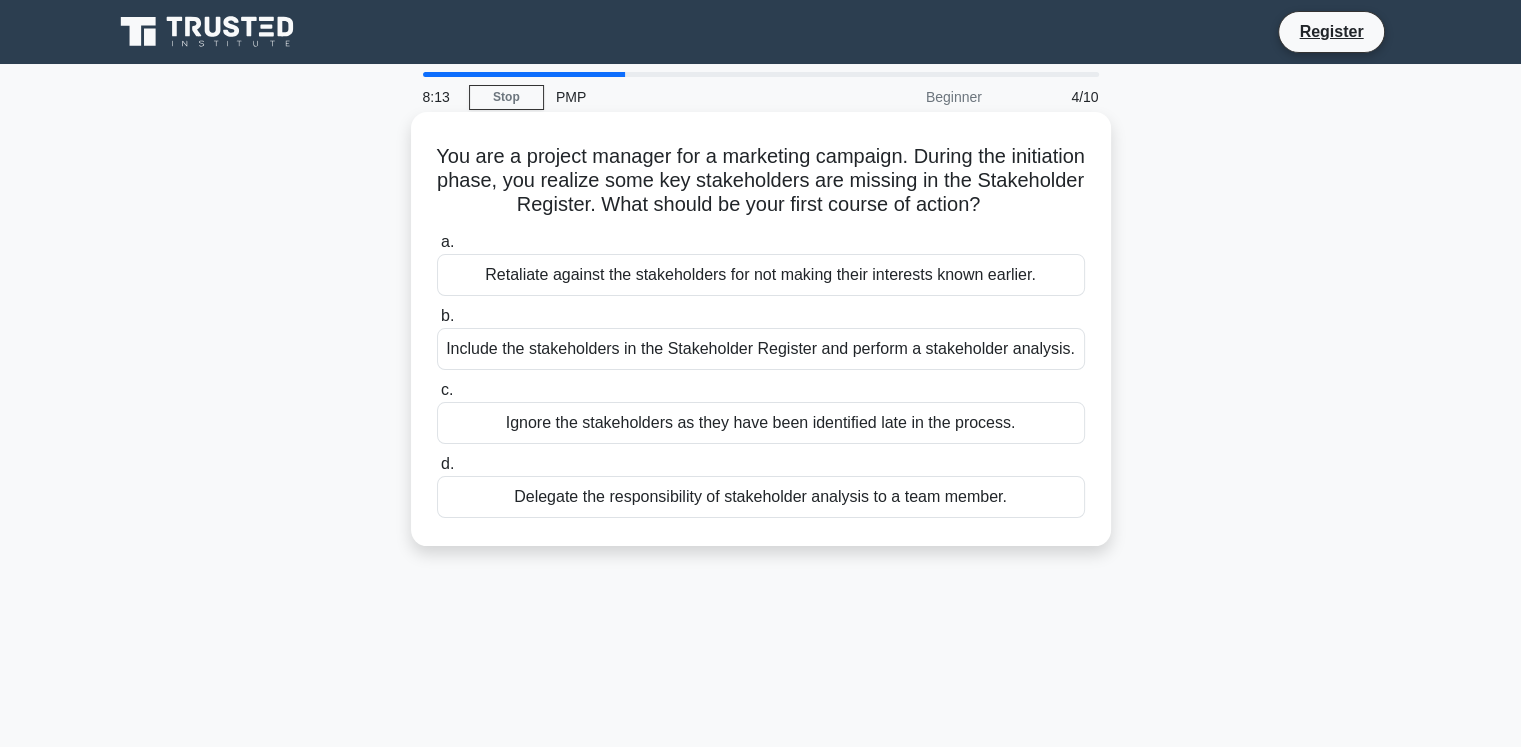 click on "Include the stakeholders in the Stakeholder Register and perform a stakeholder analysis." at bounding box center [761, 349] 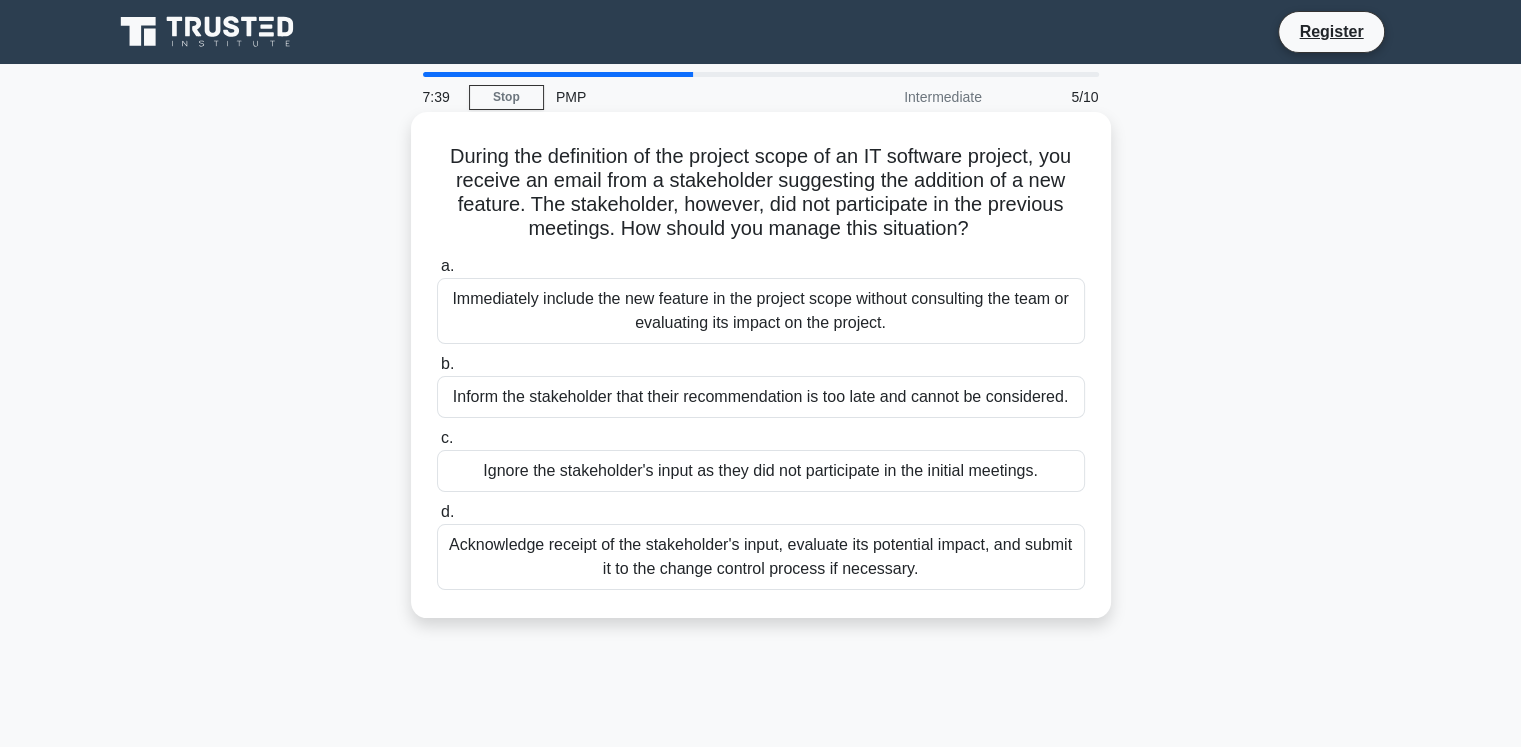 click on "Acknowledge receipt of the stakeholder's input, evaluate its potential impact, and submit it to the change control process if necessary." at bounding box center (761, 557) 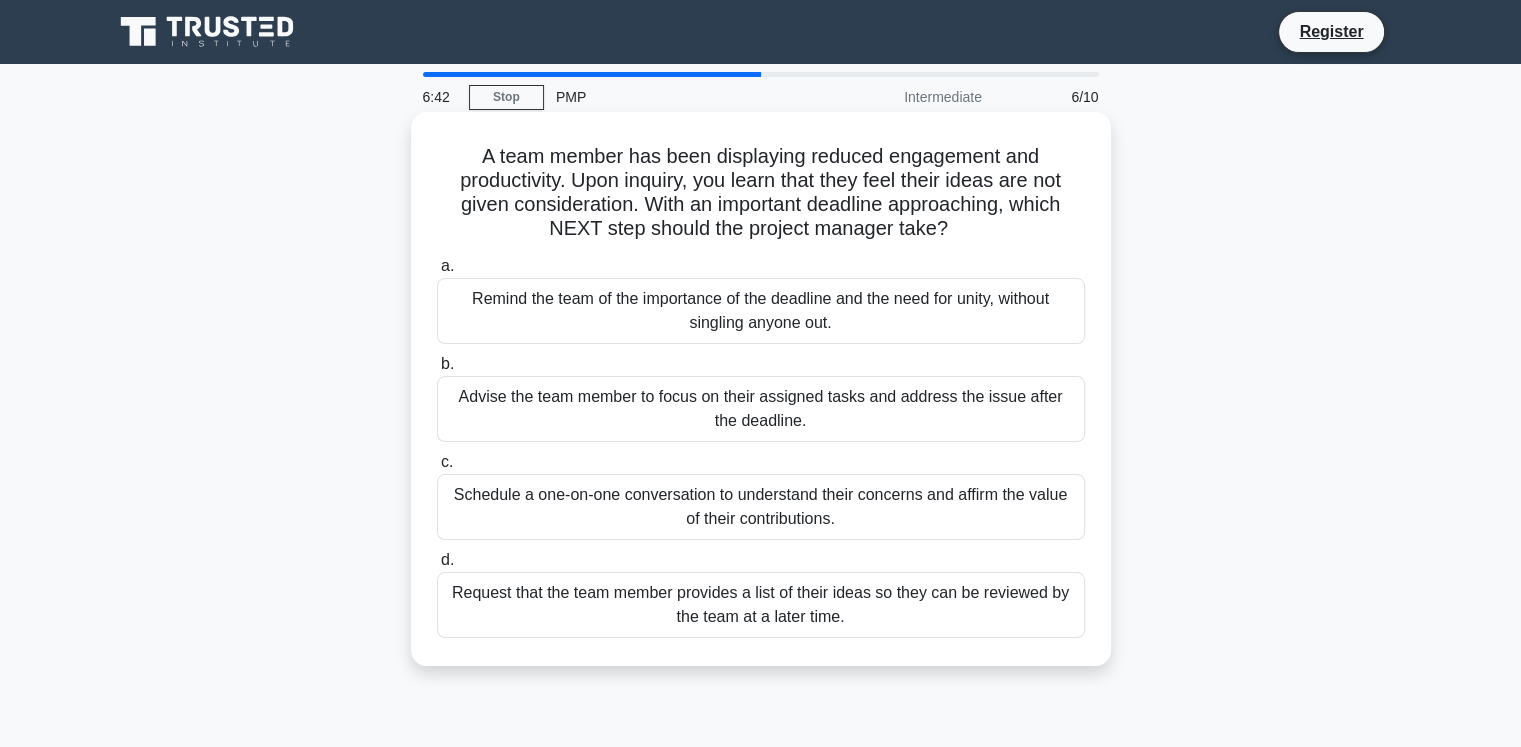 click on "Schedule a one-on-one conversation to understand their concerns and affirm the value of their contributions." at bounding box center (761, 507) 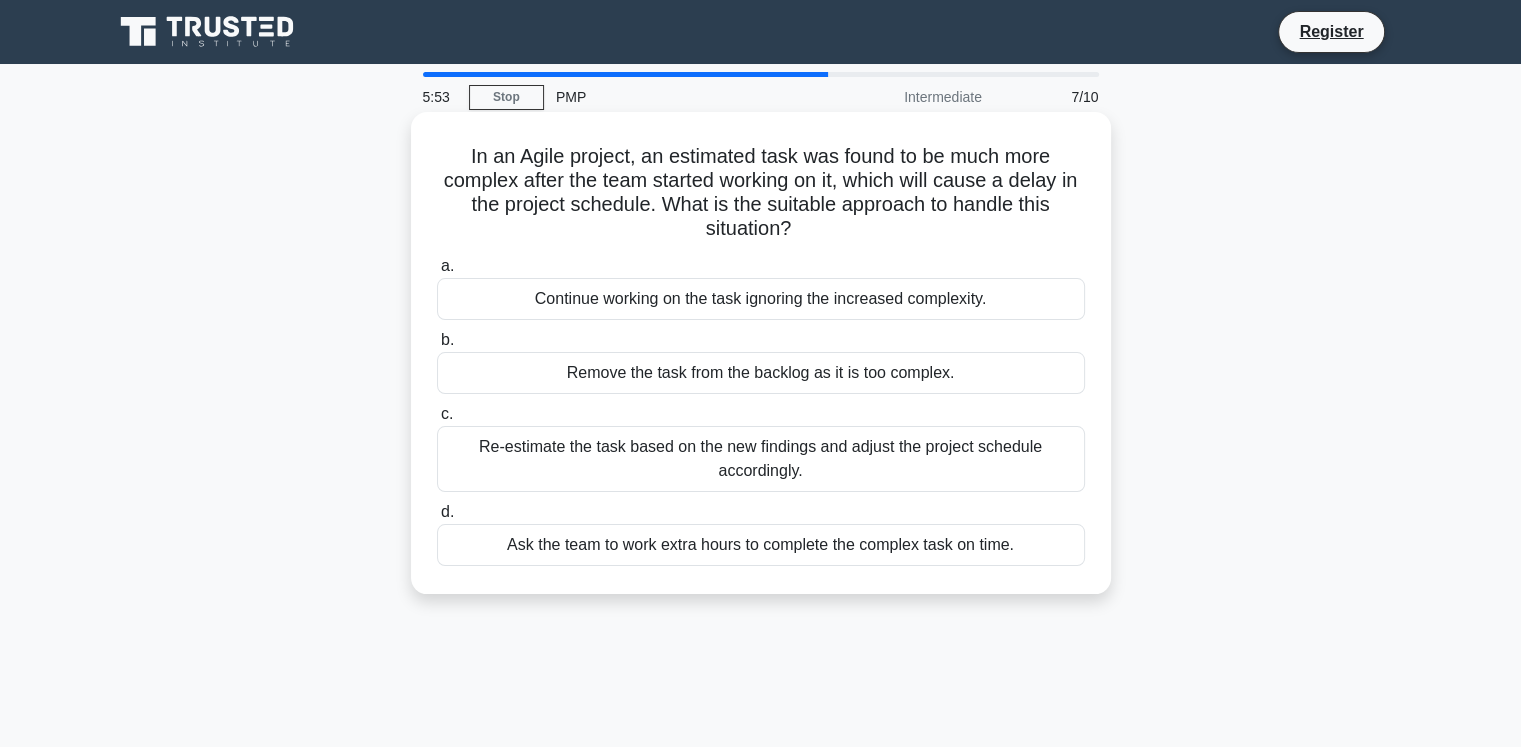 click on "Re-estimate the task based on the new findings and adjust the project schedule accordingly." at bounding box center [761, 459] 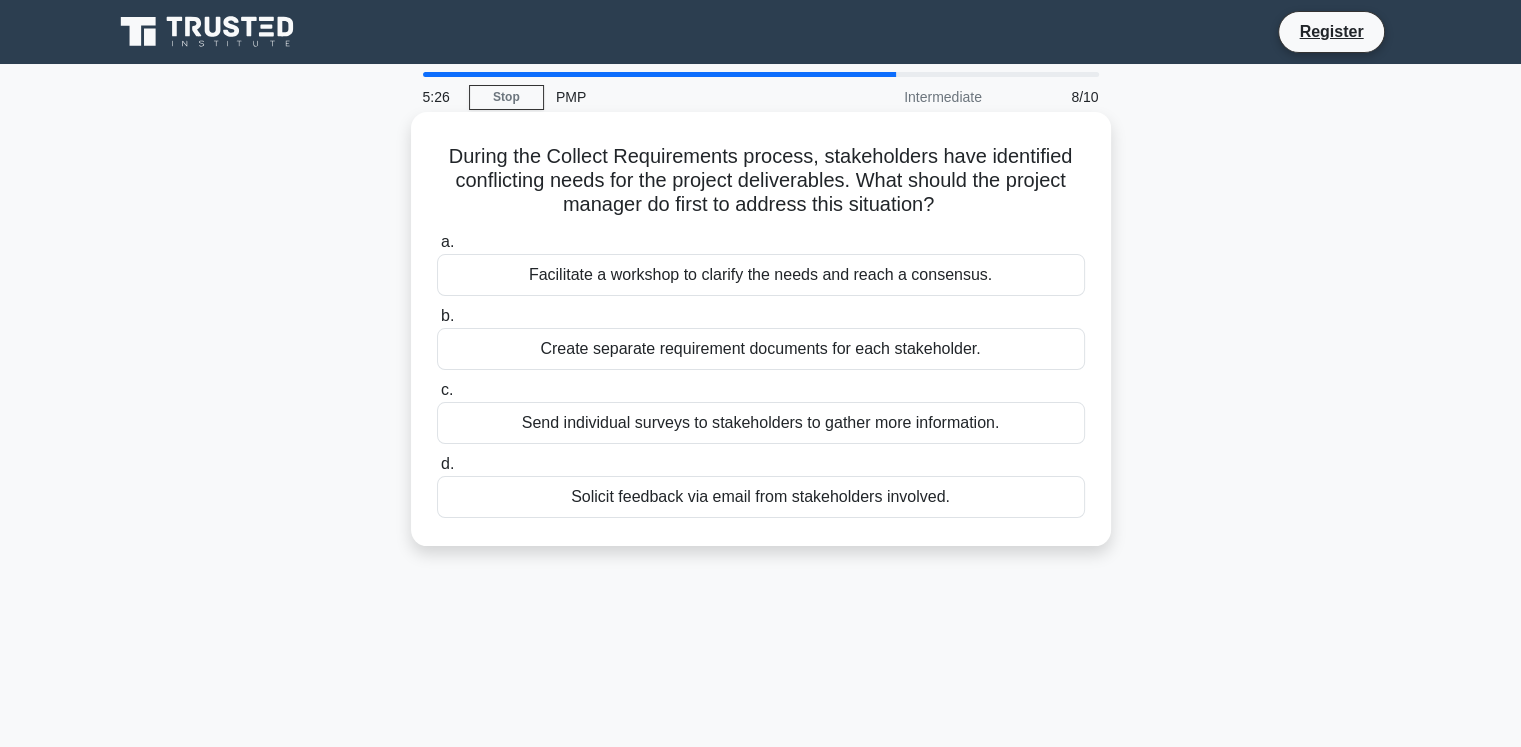 click on "Facilitate a workshop to clarify the needs and reach a consensus." at bounding box center [761, 275] 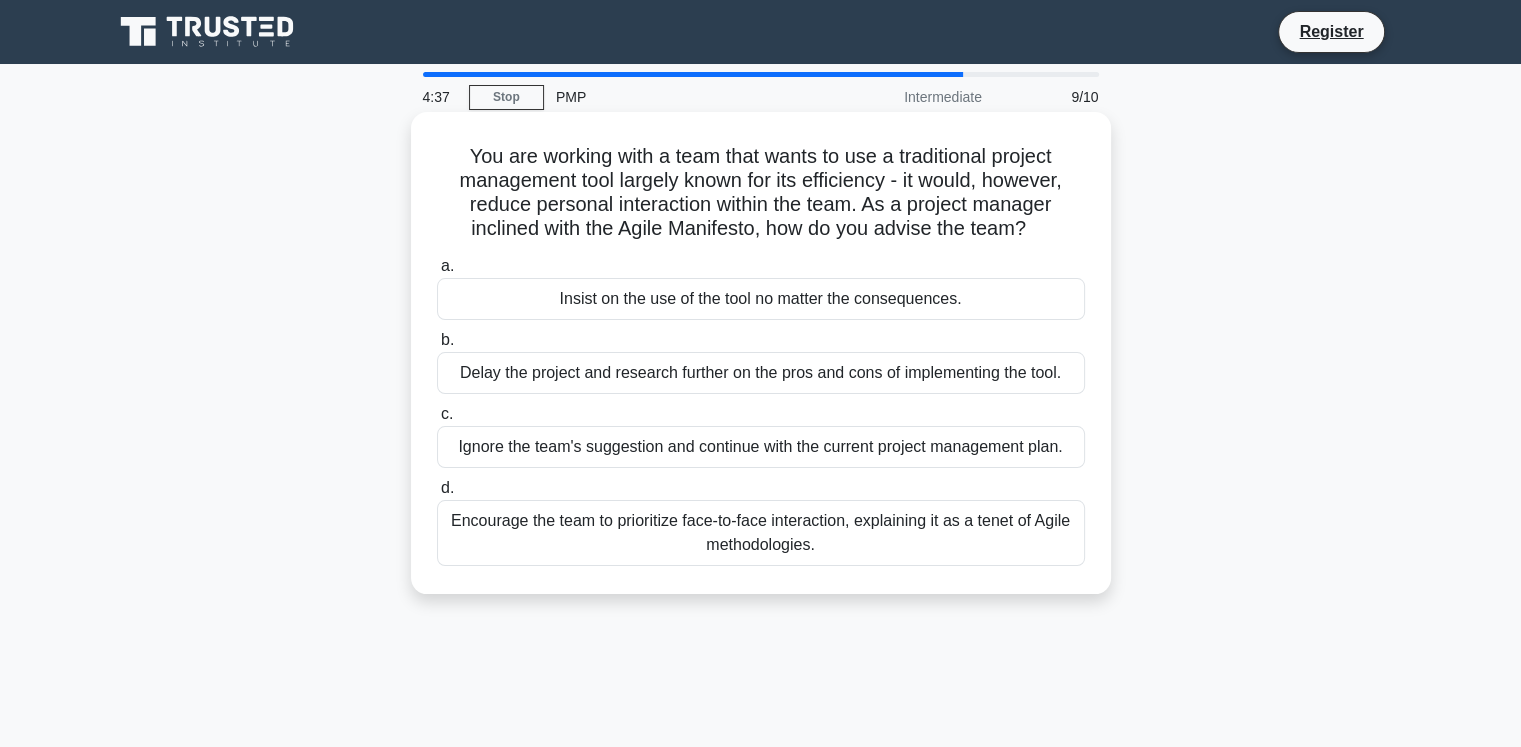 click on "Encourage the team to prioritize face-to-face interaction, explaining it as a tenet of Agile methodologies." at bounding box center (761, 533) 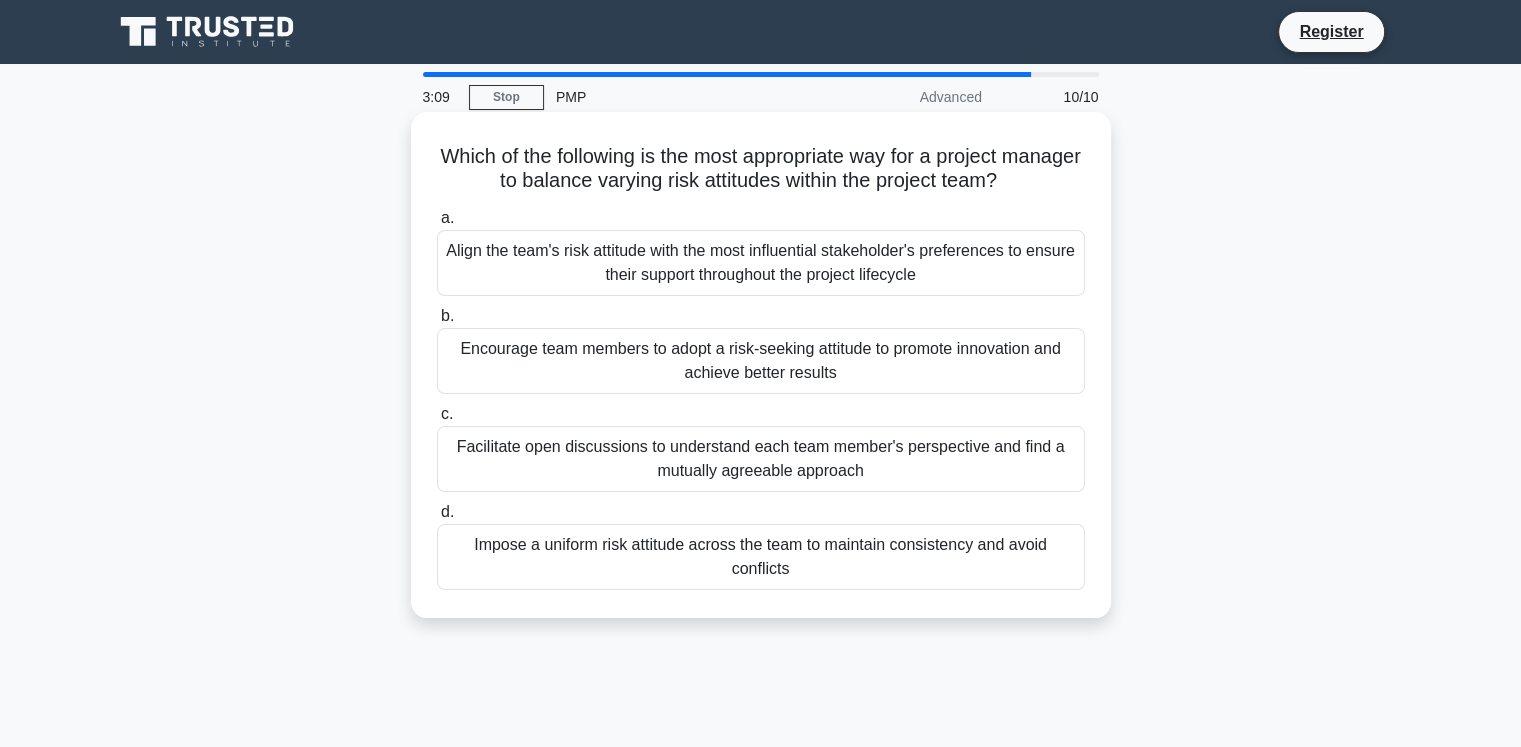 click on "Align the team's risk attitude with the most influential stakeholder's preferences to ensure their support throughout the project lifecycle" at bounding box center (761, 263) 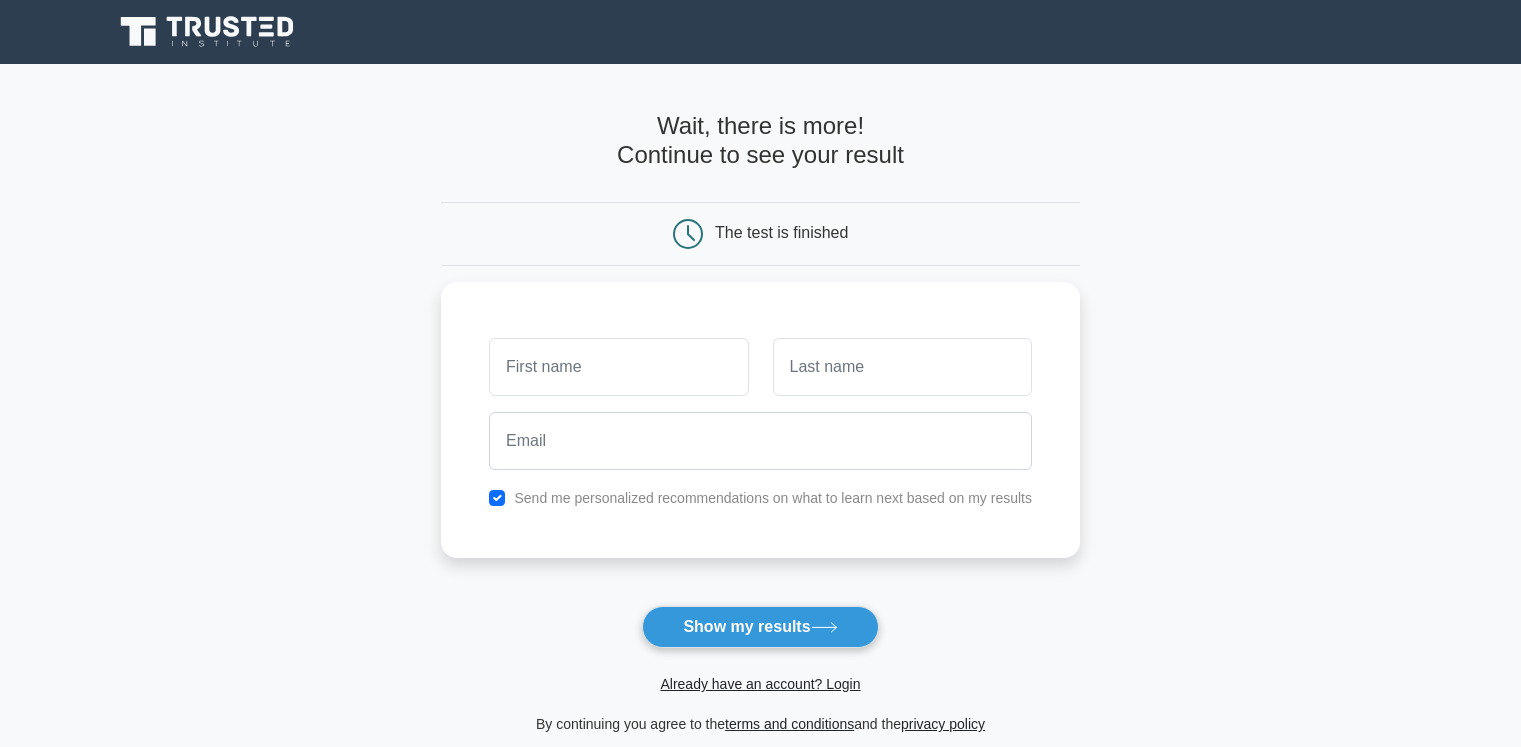 scroll, scrollTop: 0, scrollLeft: 0, axis: both 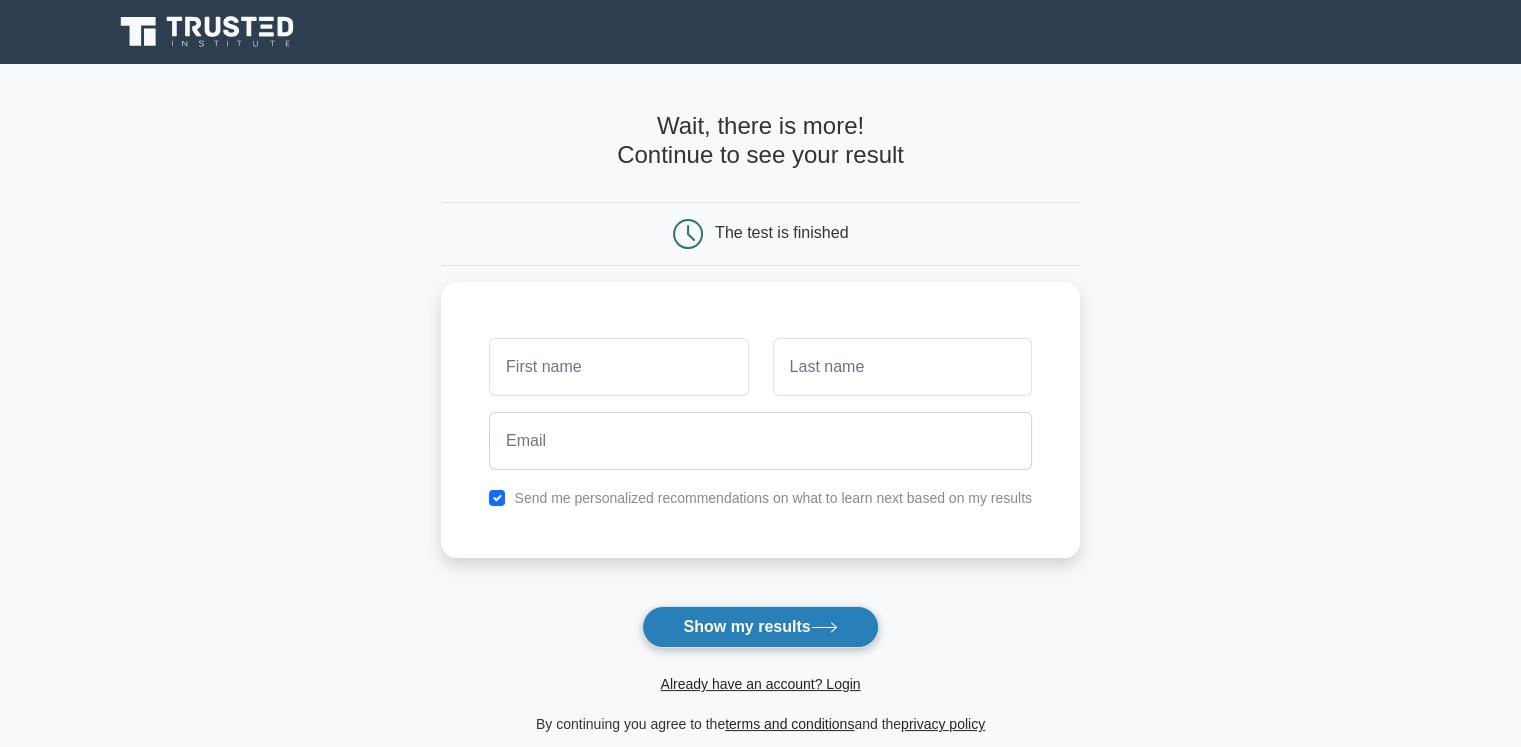 click on "Show my results" at bounding box center (760, 627) 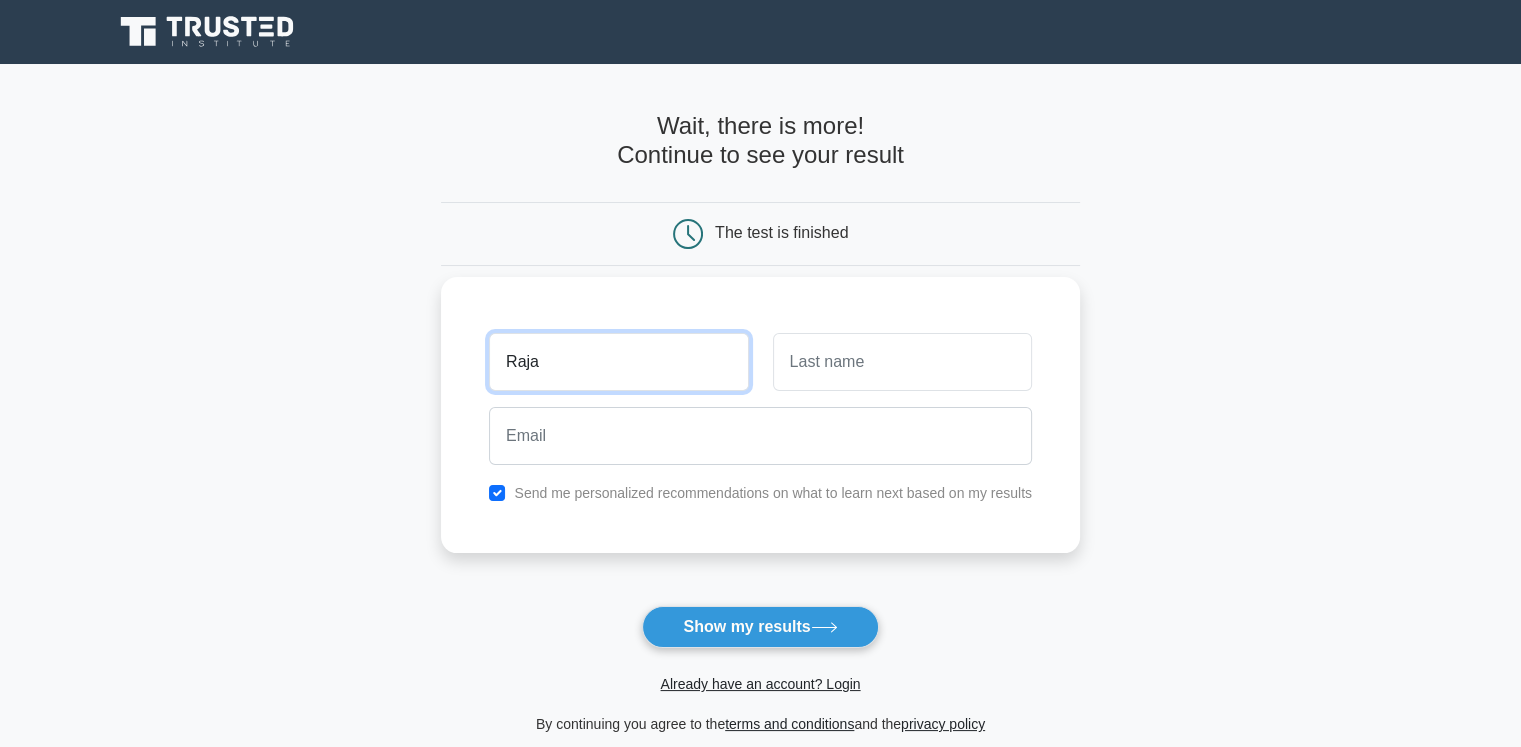 type on "Raja" 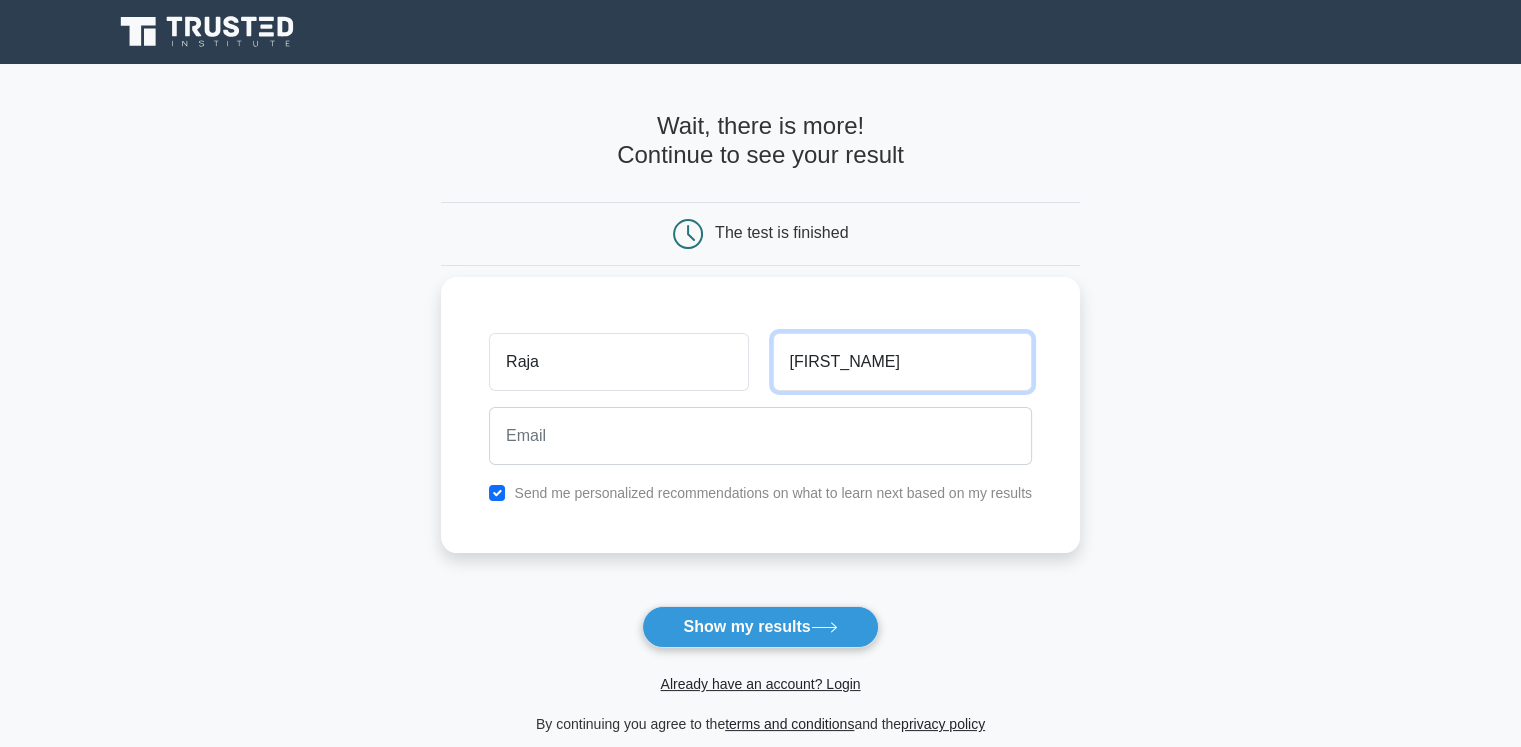type on "[LAST]" 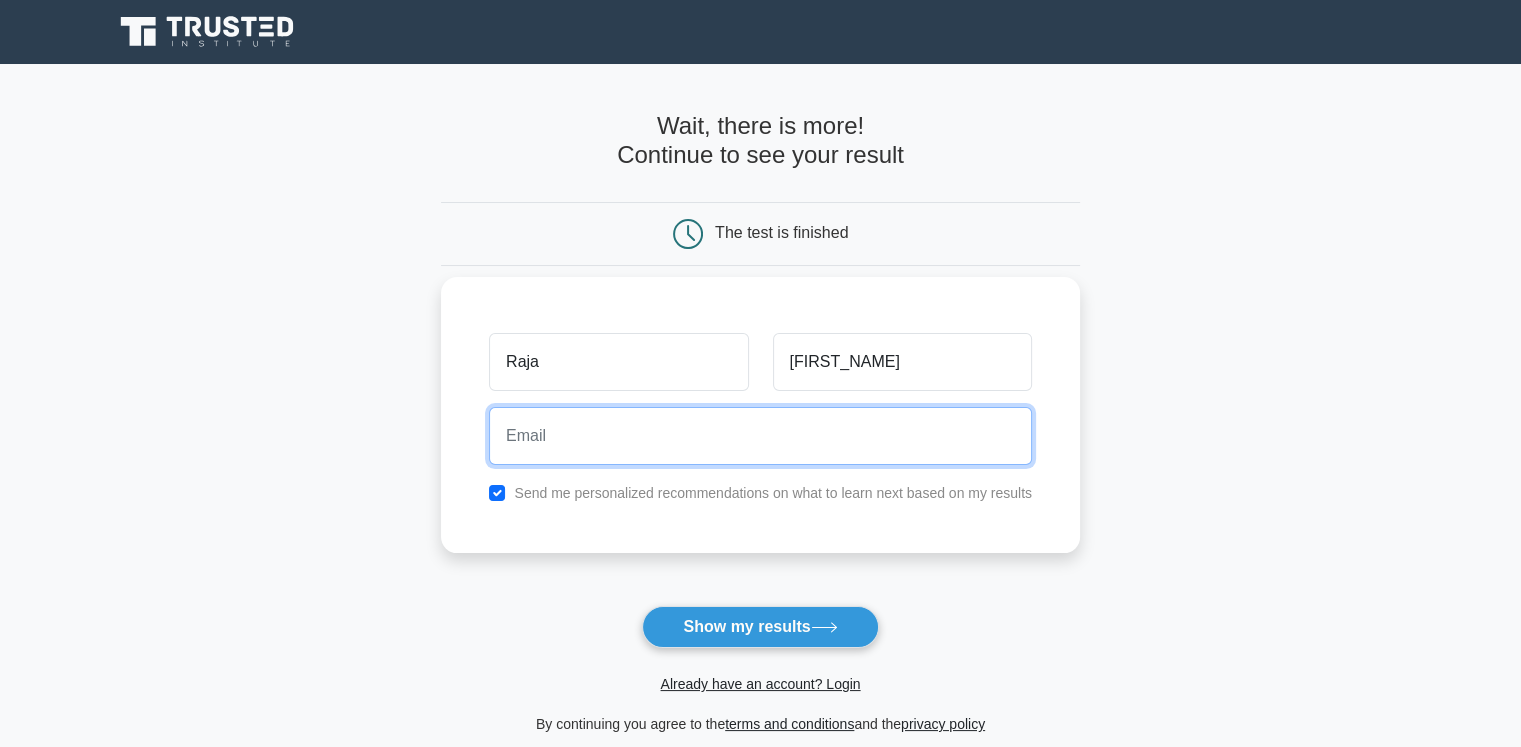 click at bounding box center [760, 436] 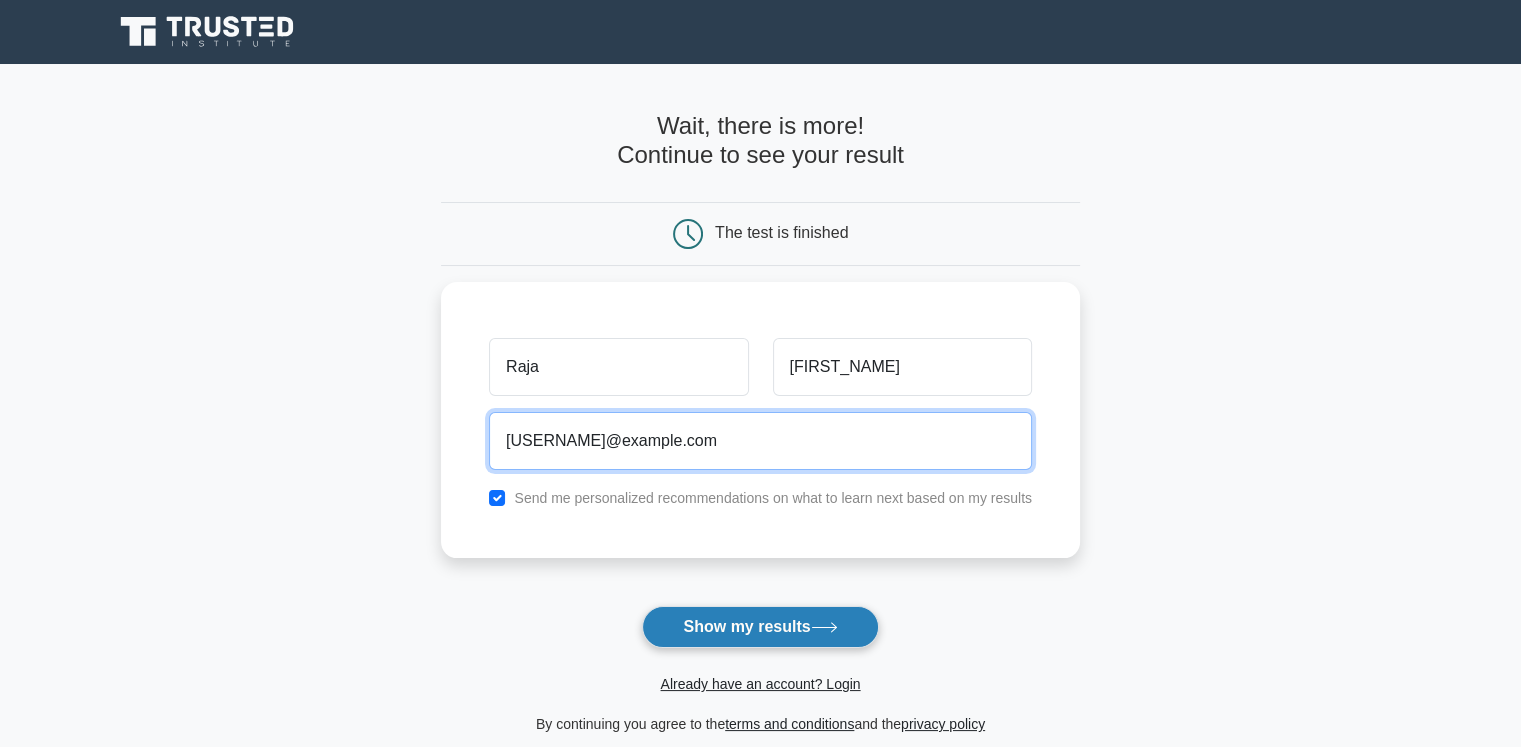 type on "[EMAIL]" 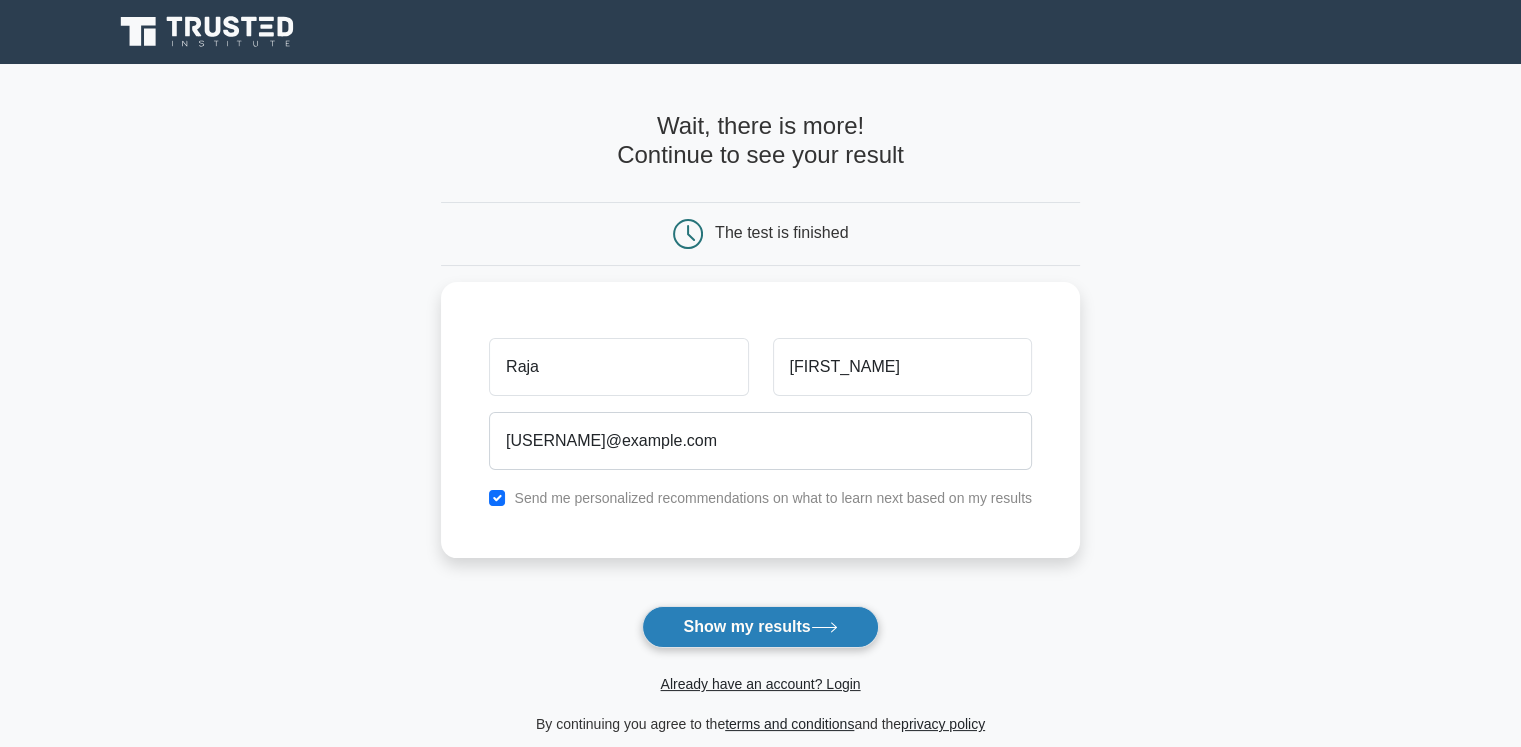 click on "Show my results" at bounding box center (760, 627) 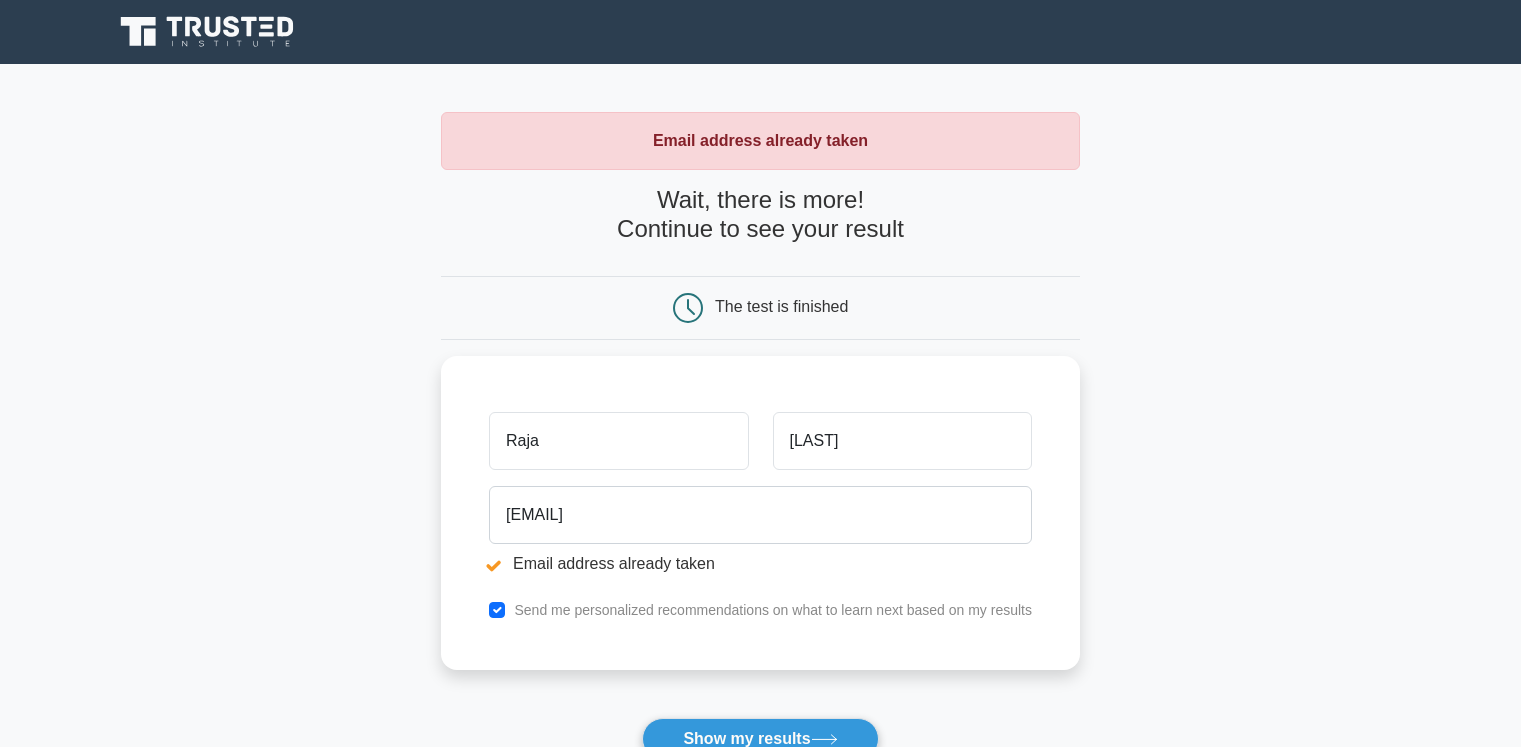 scroll, scrollTop: 0, scrollLeft: 0, axis: both 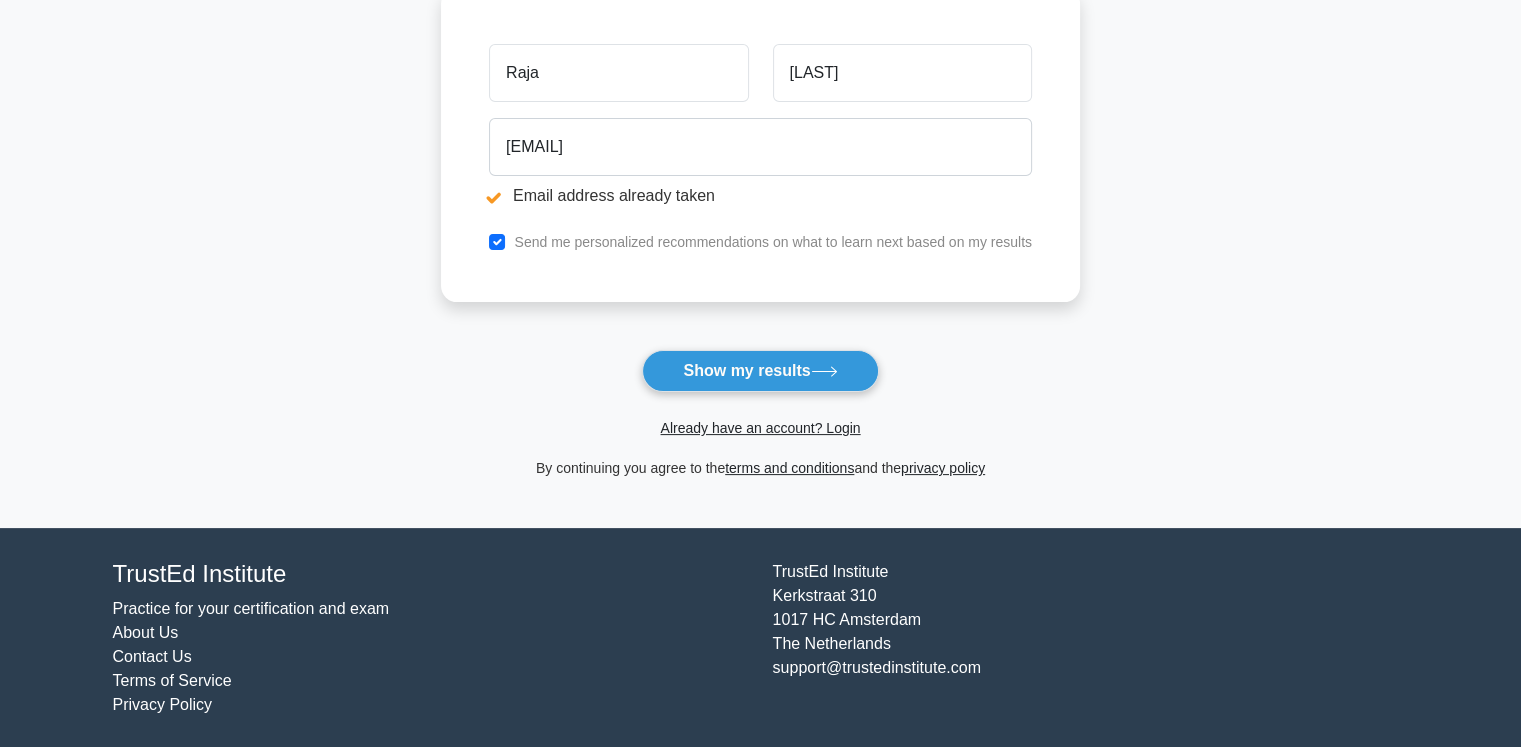 click on "Already have an account? Login" at bounding box center [760, 428] 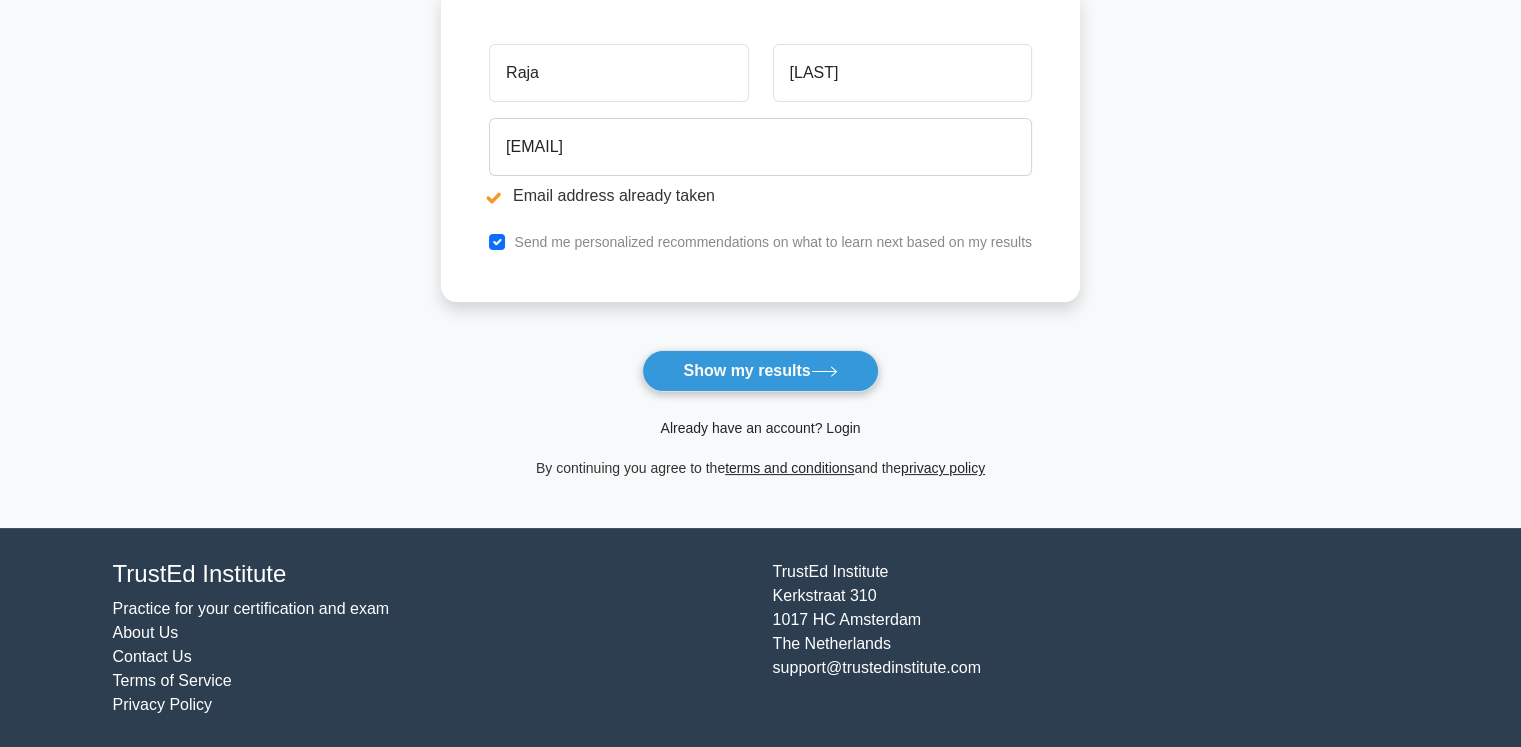 click on "Already have an account? Login" at bounding box center (760, 428) 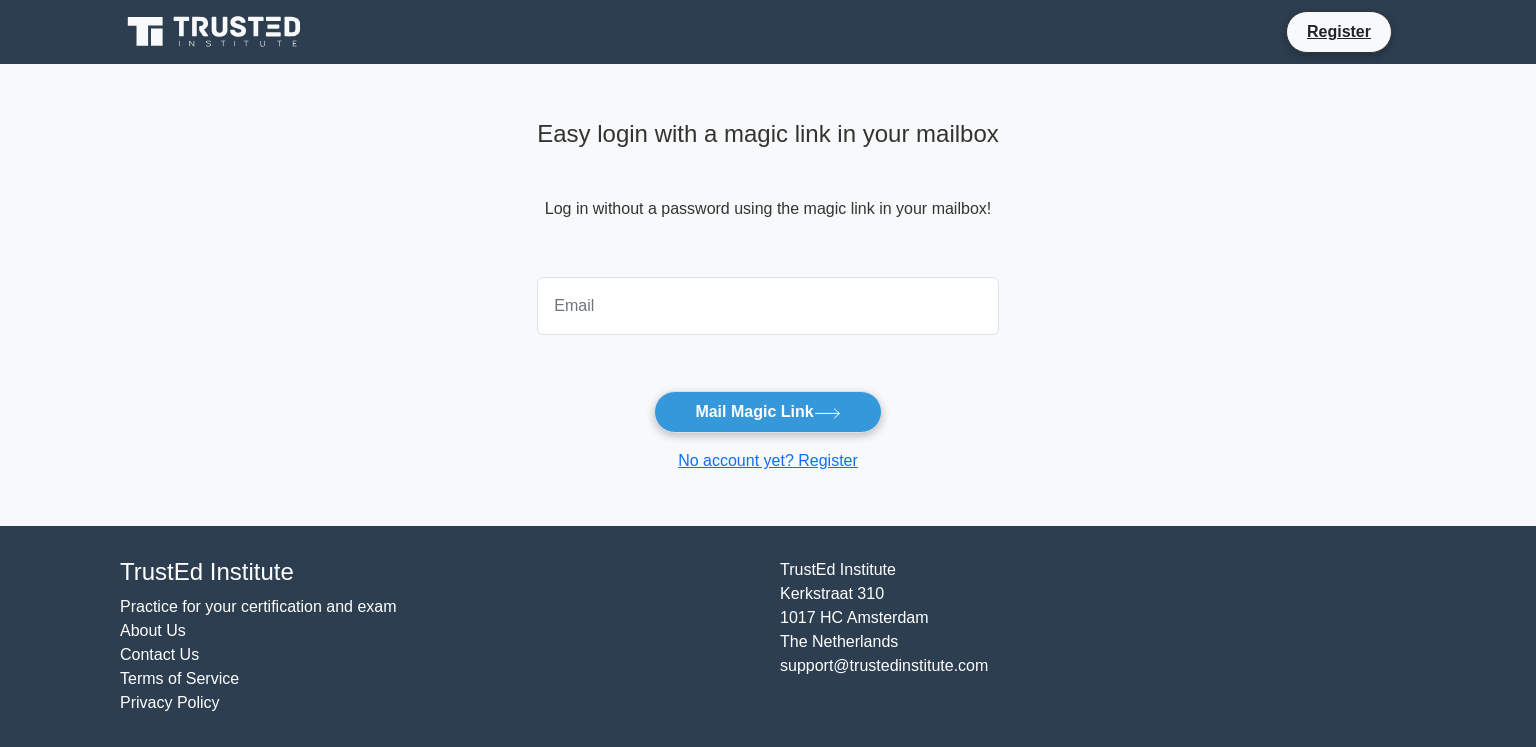 scroll, scrollTop: 0, scrollLeft: 0, axis: both 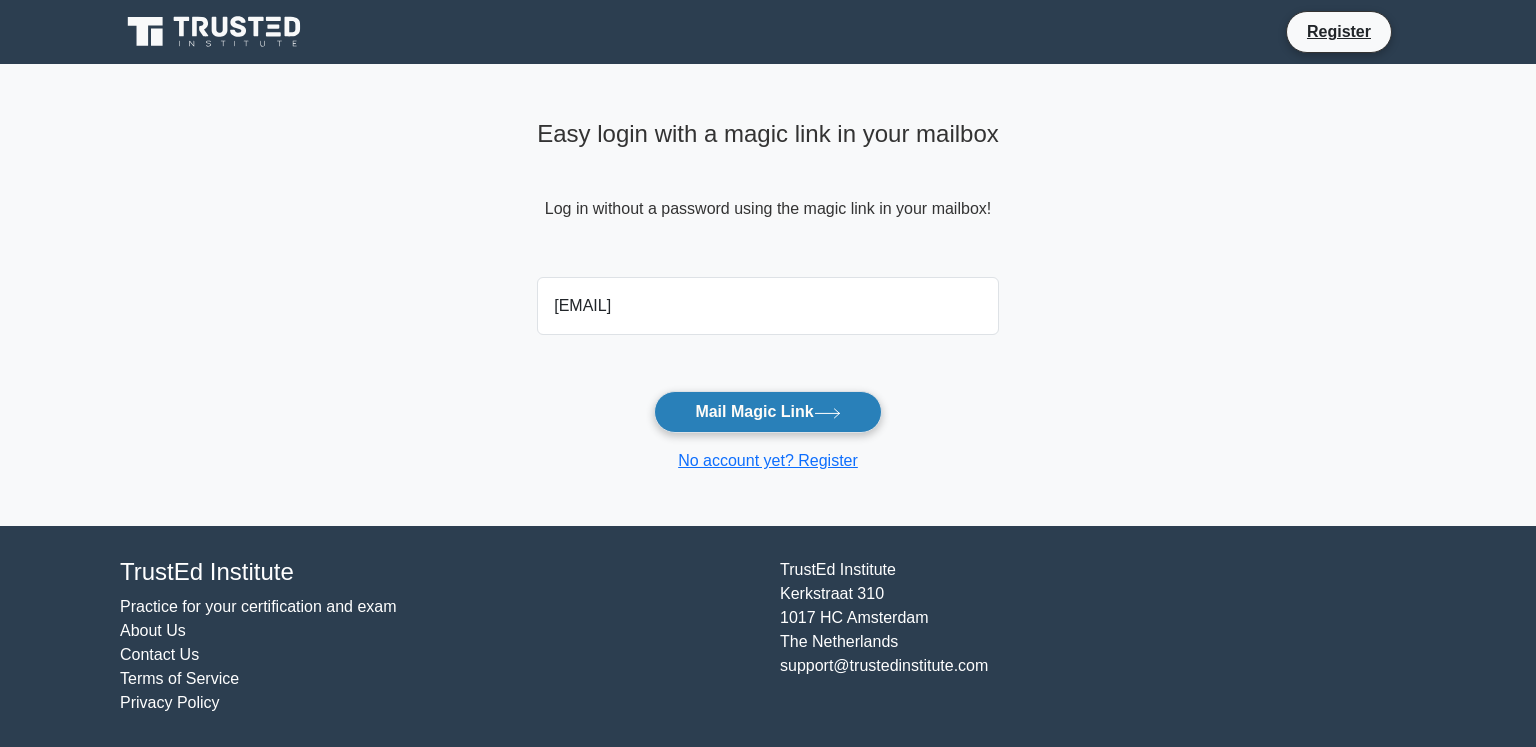 type on "[EMAIL]" 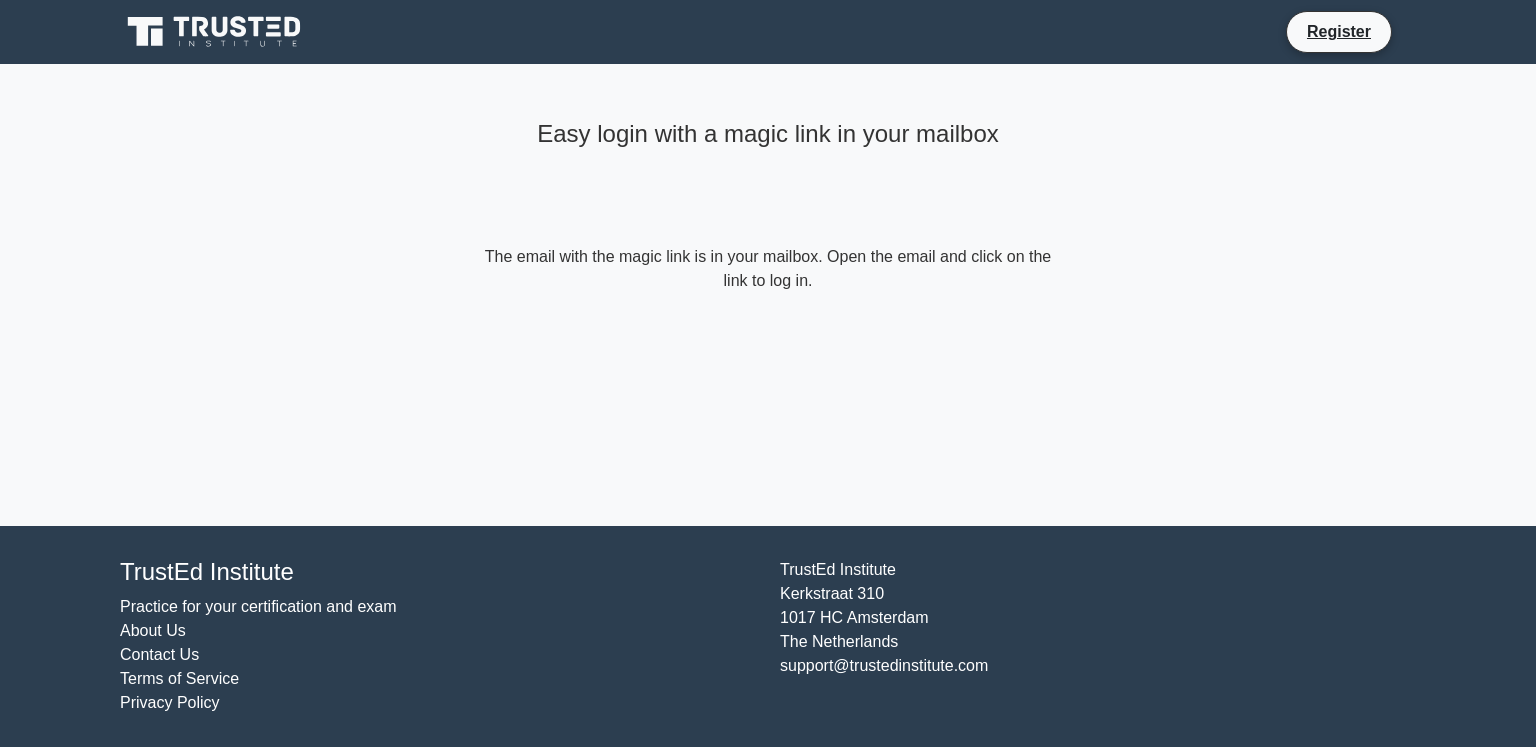 scroll, scrollTop: 0, scrollLeft: 0, axis: both 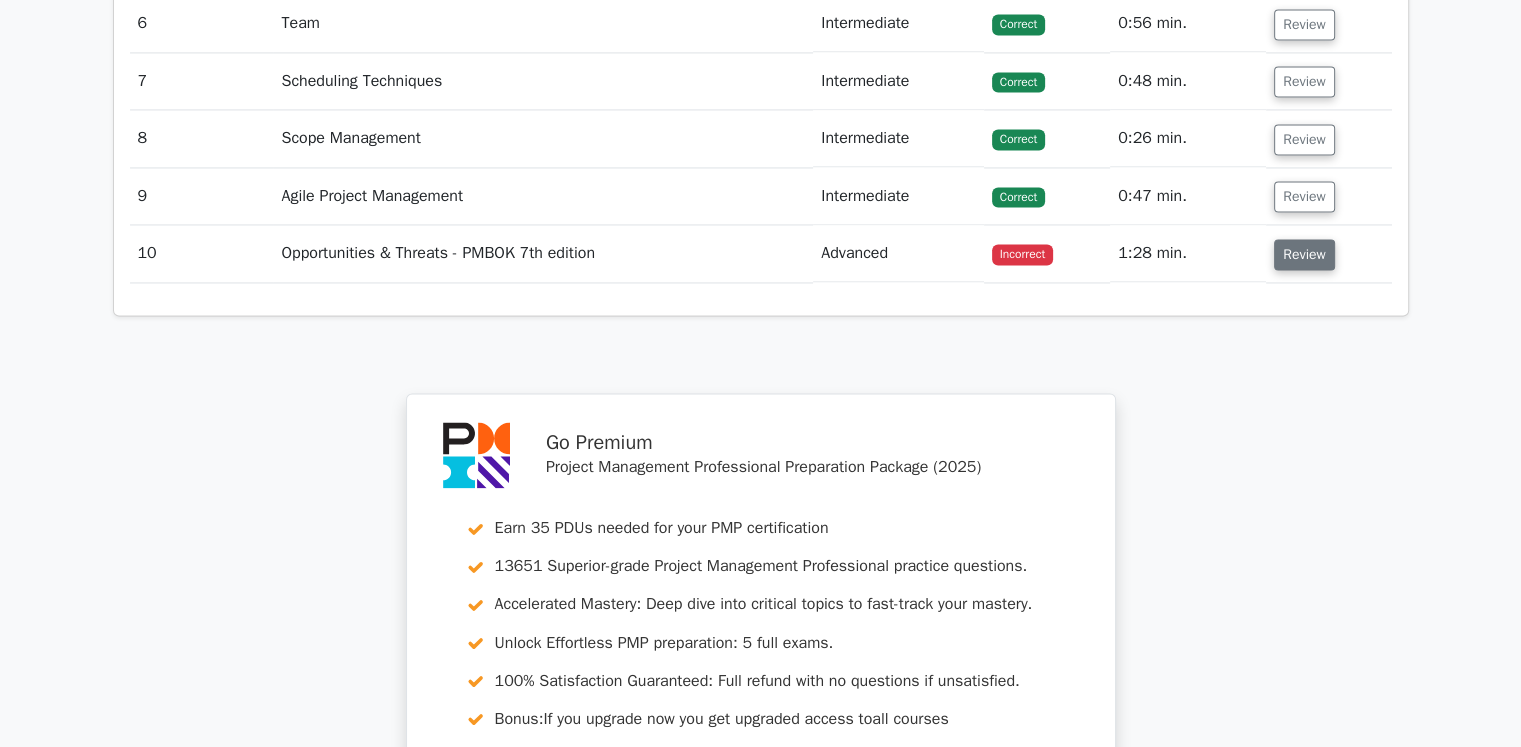 click on "Review" at bounding box center [1304, 254] 